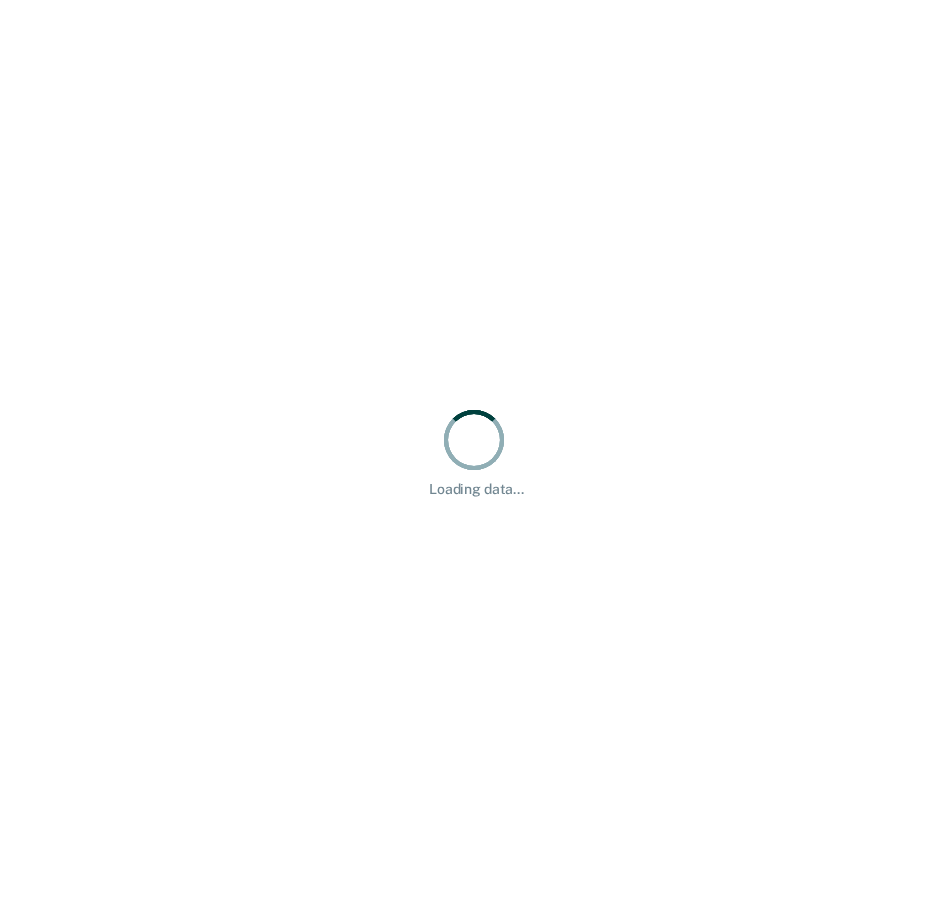 scroll, scrollTop: 0, scrollLeft: 0, axis: both 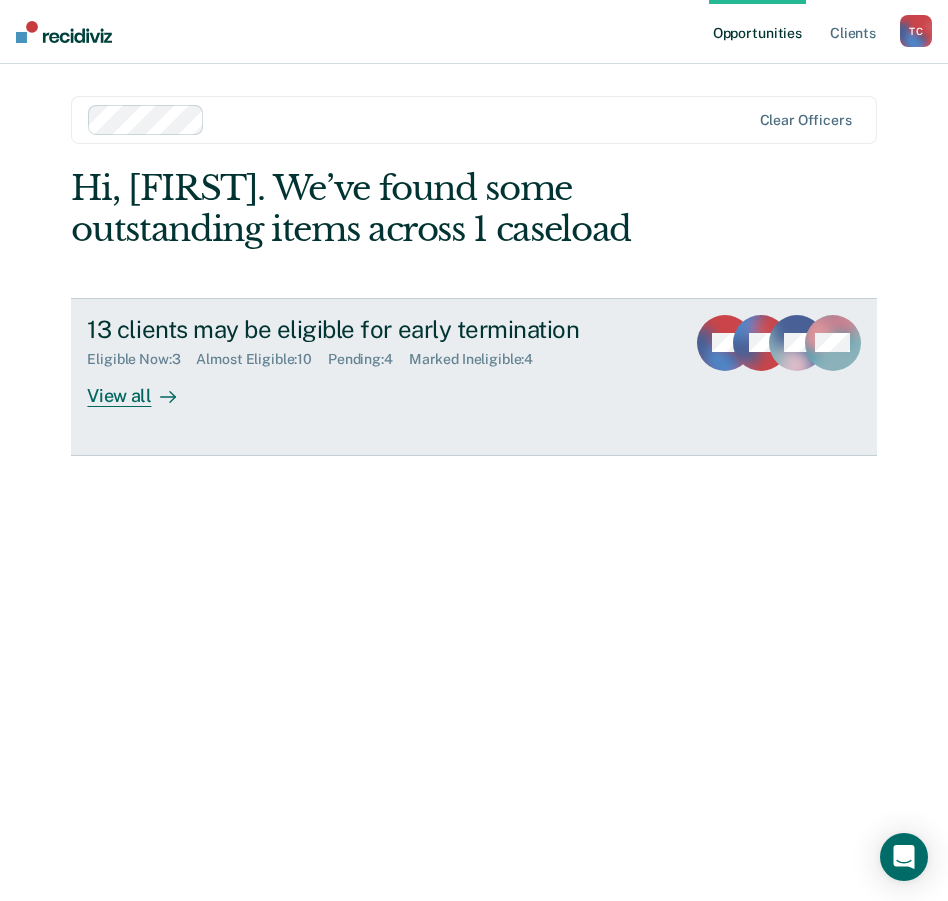 click on "13 clients may be eligible for early termination" at bounding box center [377, 329] 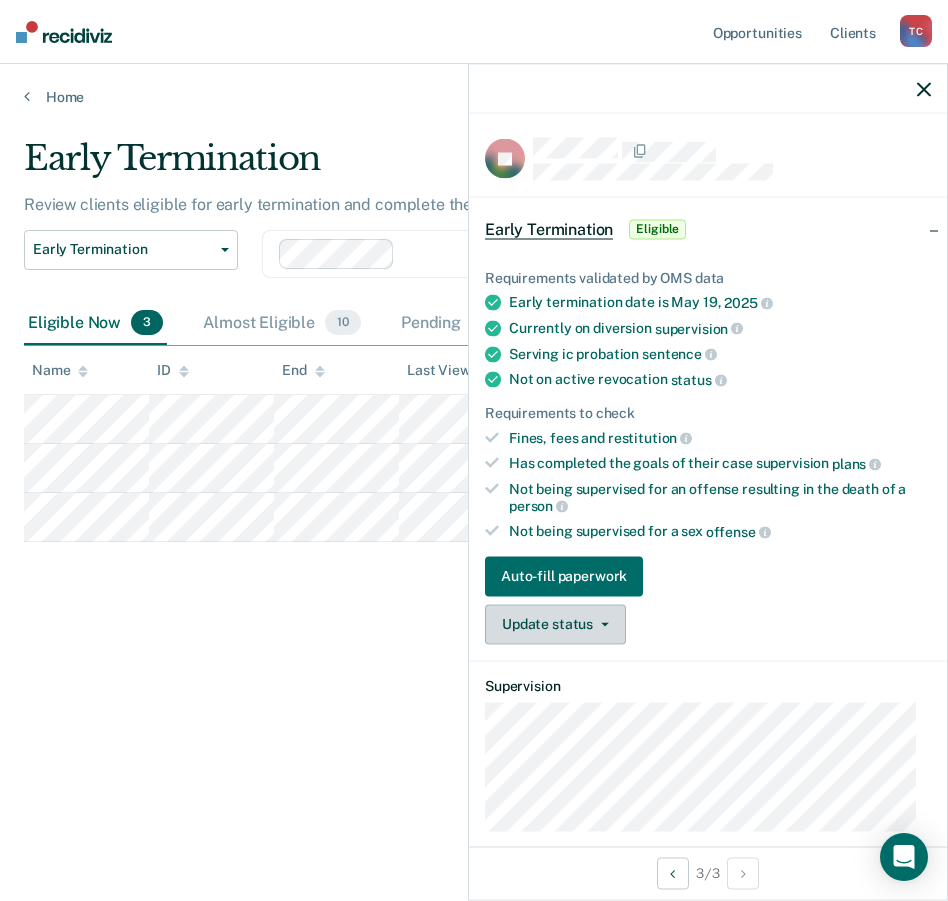 click on "Update status" at bounding box center [555, 624] 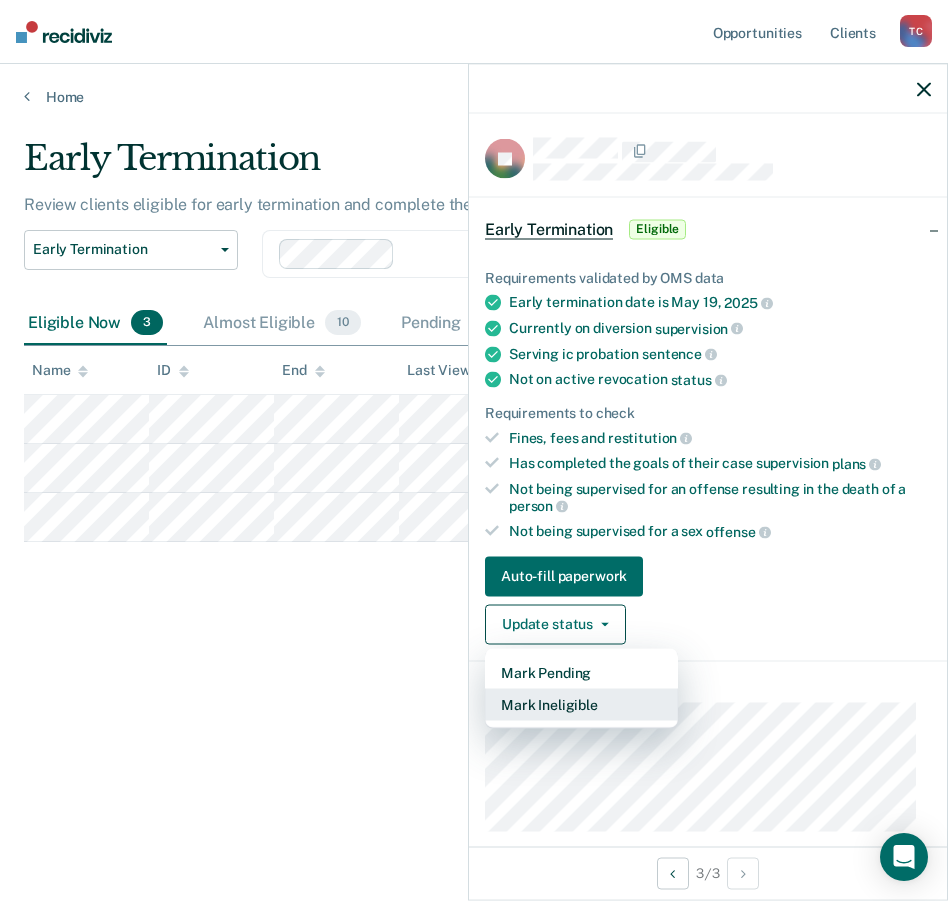 click on "Mark Ineligible" at bounding box center [581, 704] 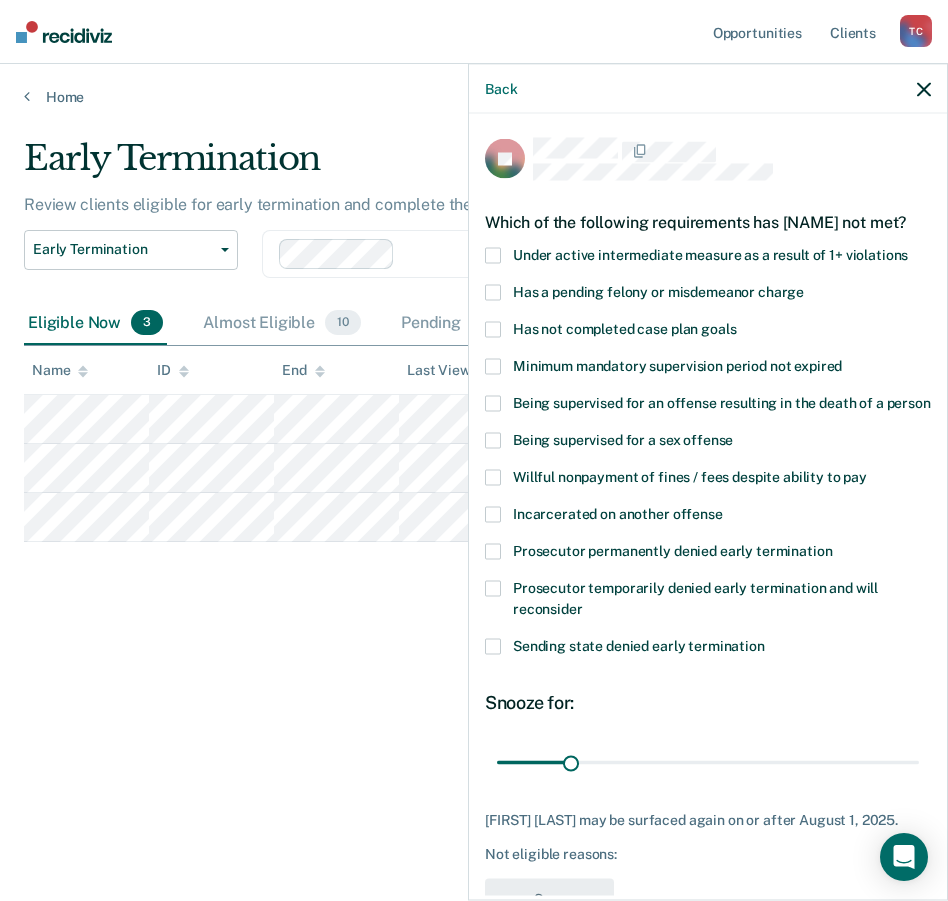click at bounding box center [493, 646] 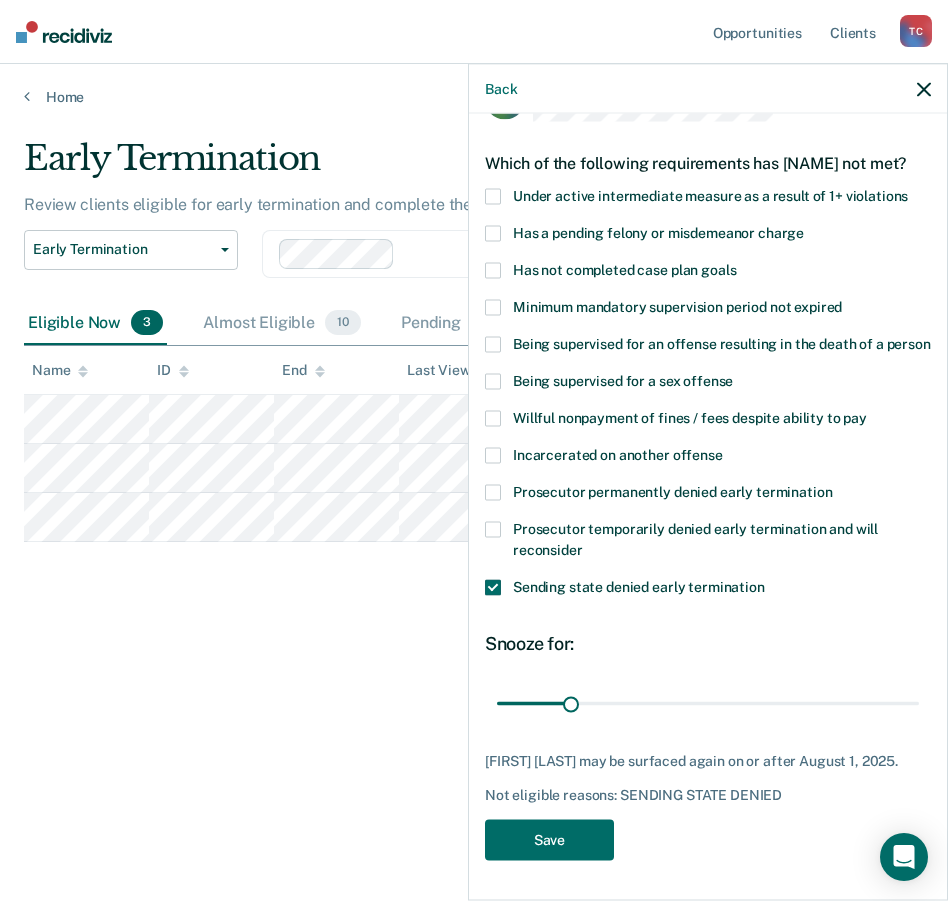 scroll, scrollTop: 97, scrollLeft: 0, axis: vertical 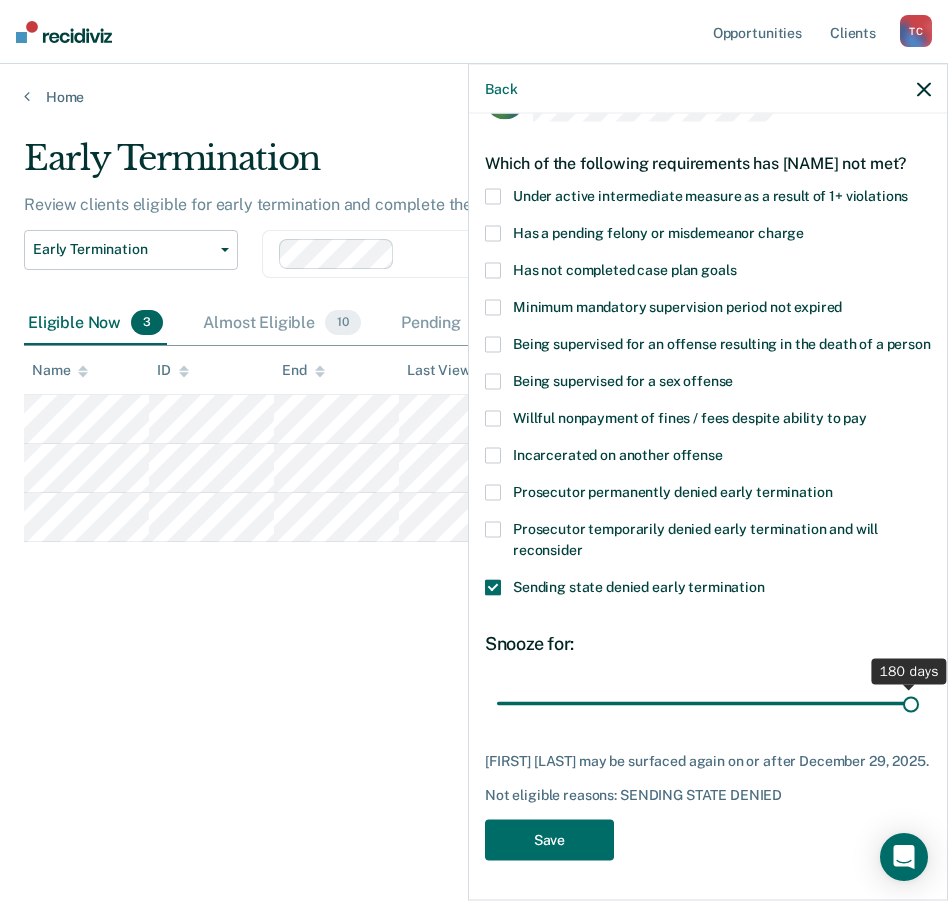 drag, startPoint x: 570, startPoint y: 705, endPoint x: 926, endPoint y: 723, distance: 356.45477 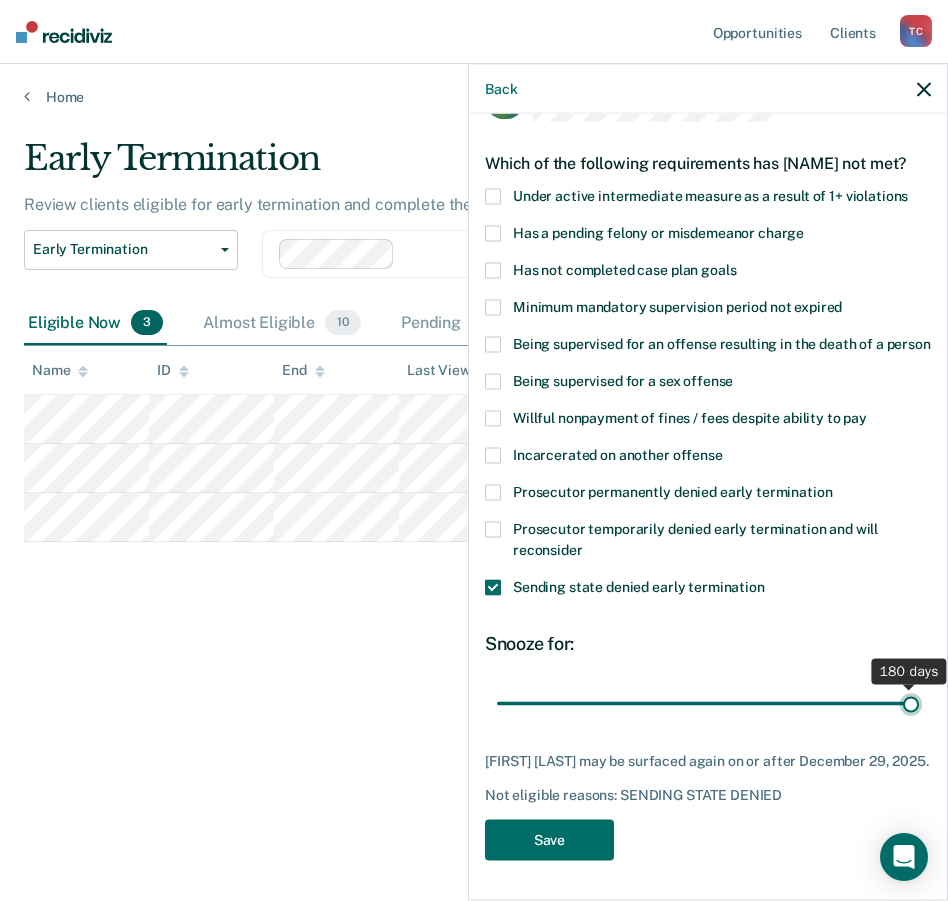 type on "180" 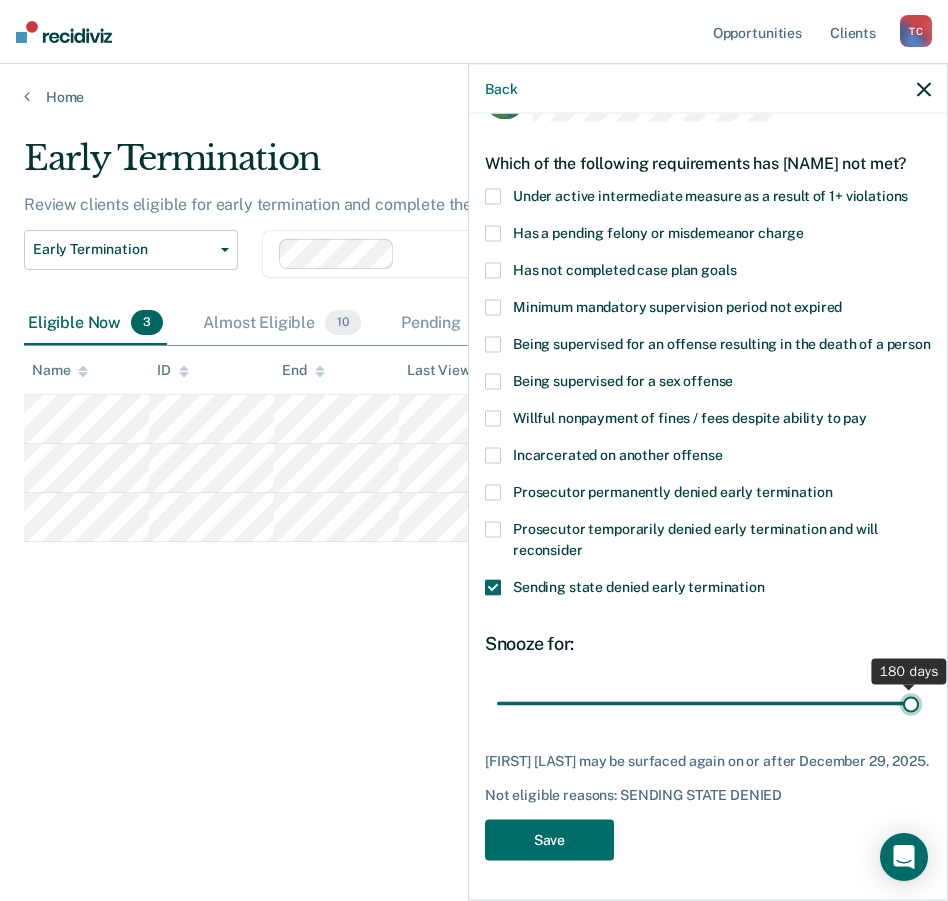 click at bounding box center [708, 703] 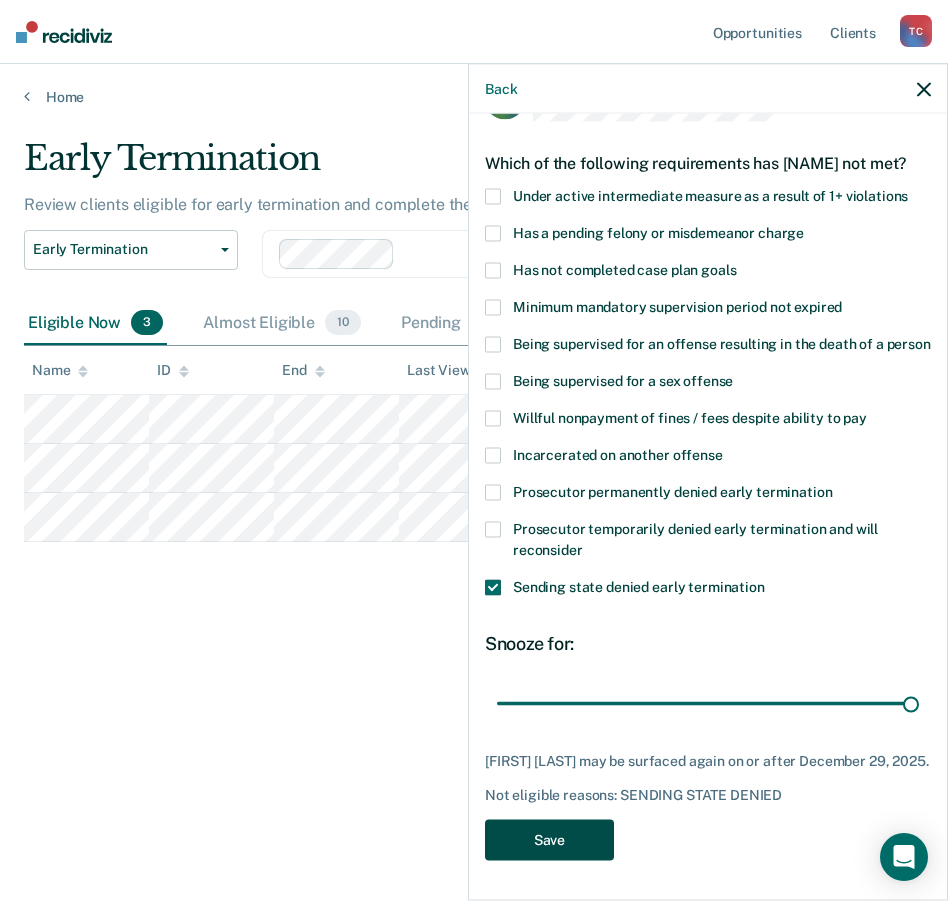 click on "Save" at bounding box center (549, 839) 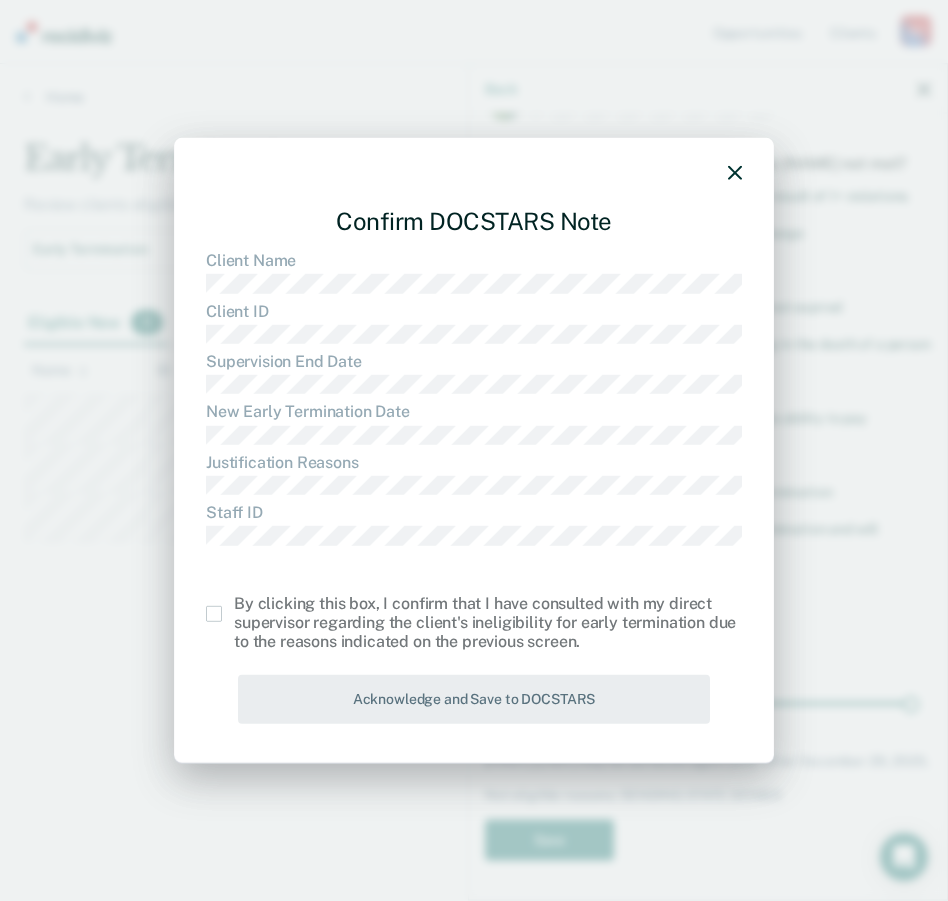 click at bounding box center (214, 614) 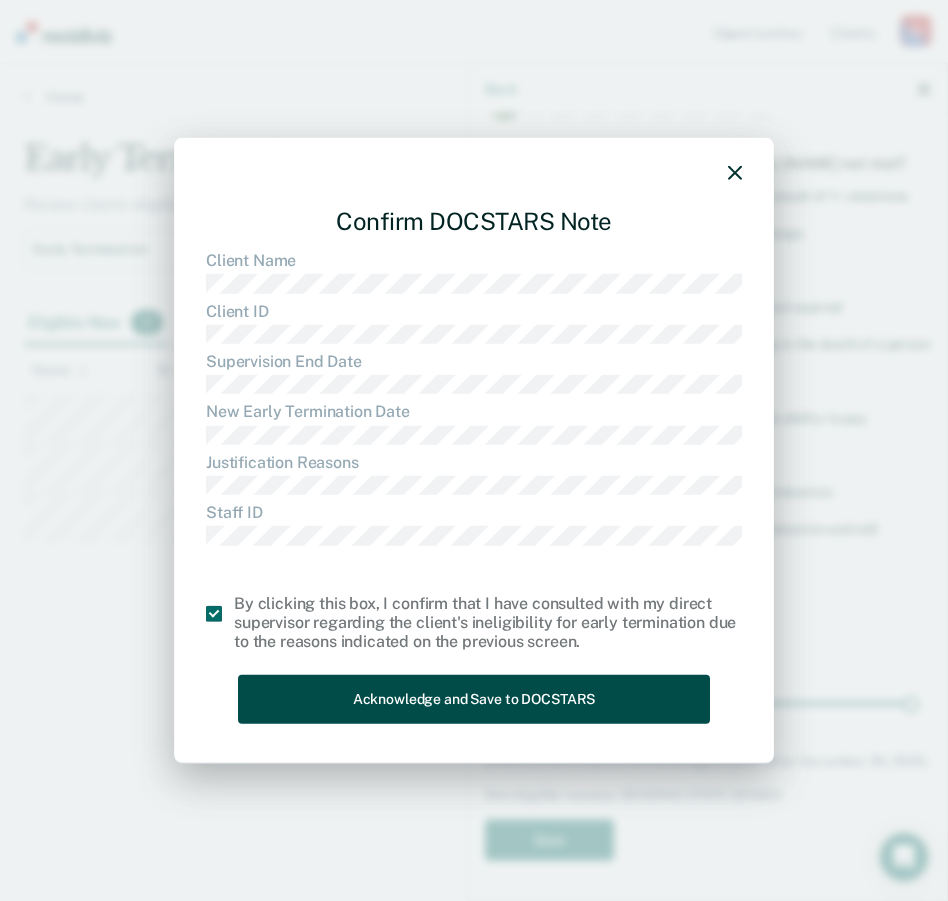 click on "Acknowledge and Save to DOCSTARS" at bounding box center (474, 699) 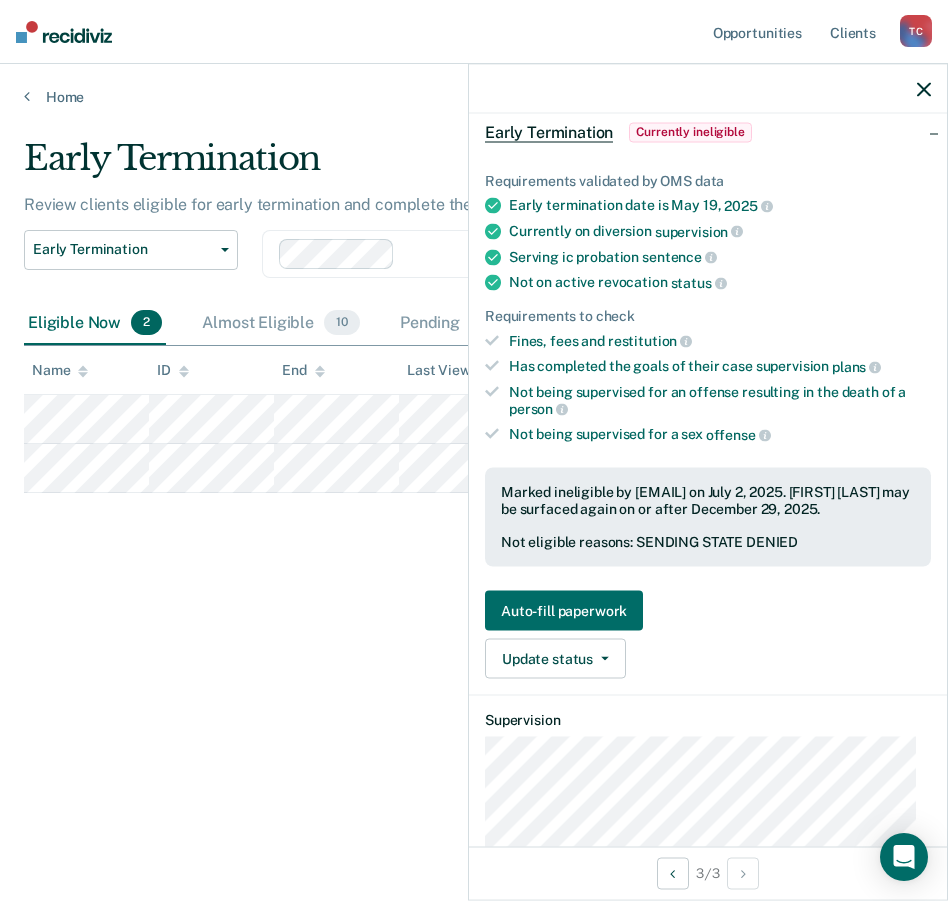 click at bounding box center (924, 89) 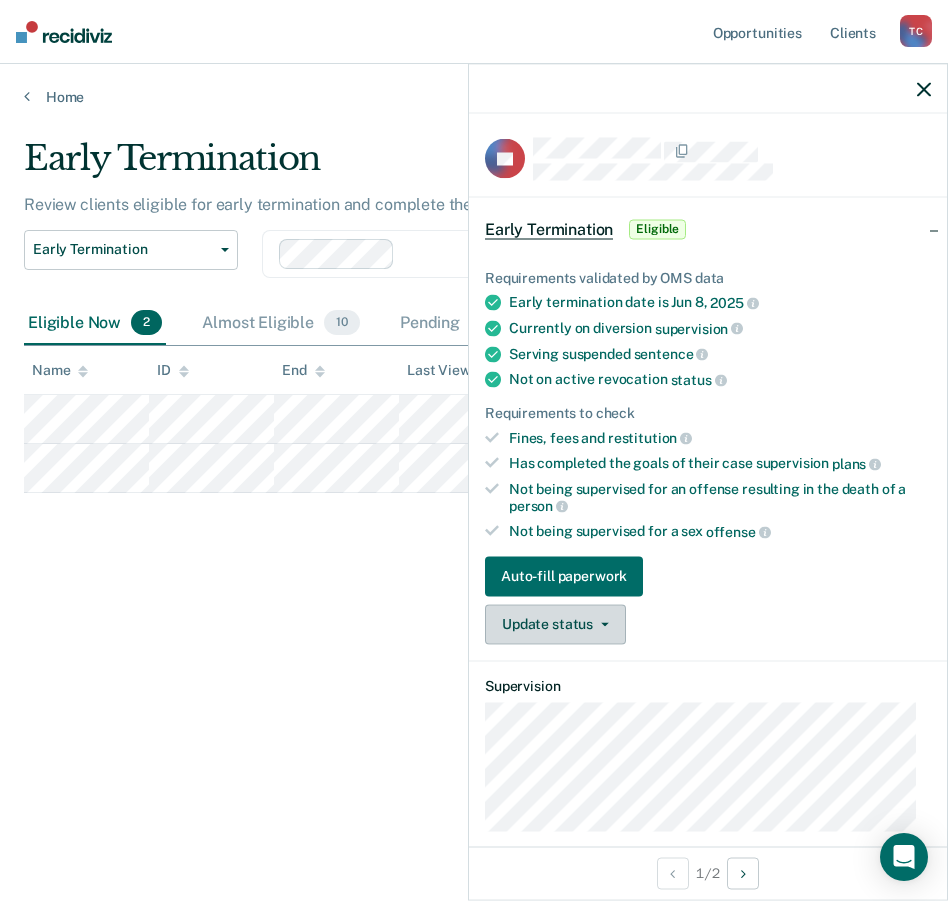 click on "Update status" at bounding box center [555, 624] 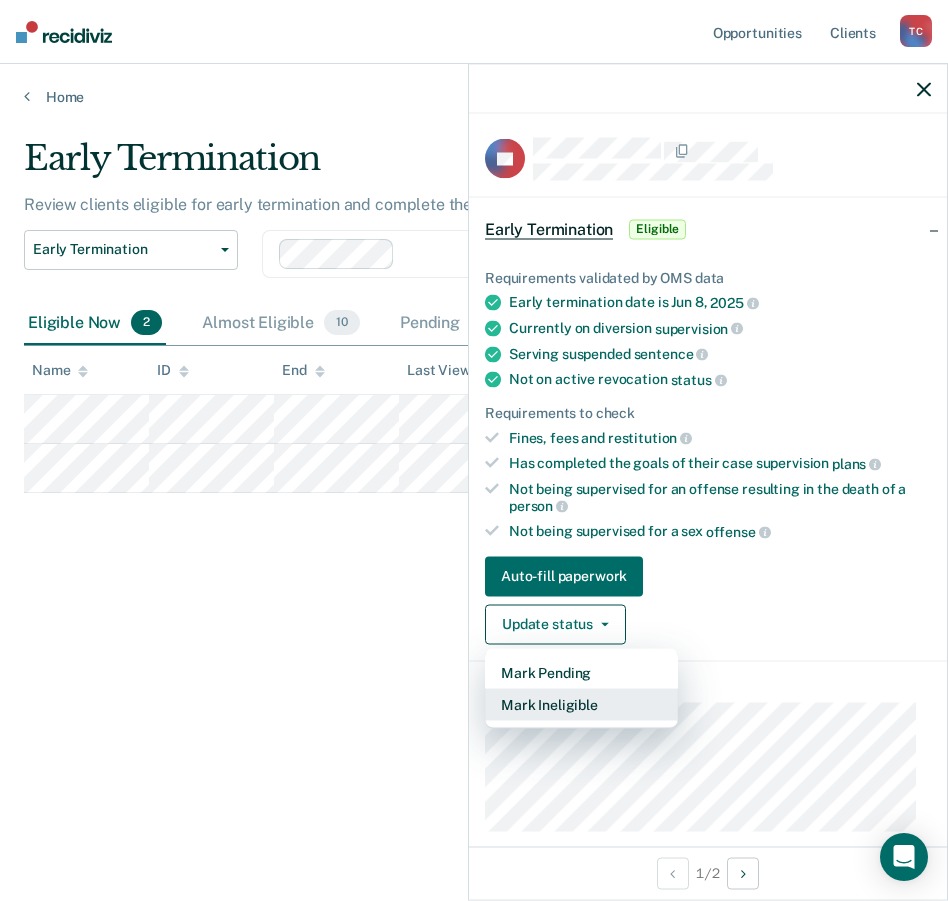 click on "Mark Ineligible" at bounding box center [581, 704] 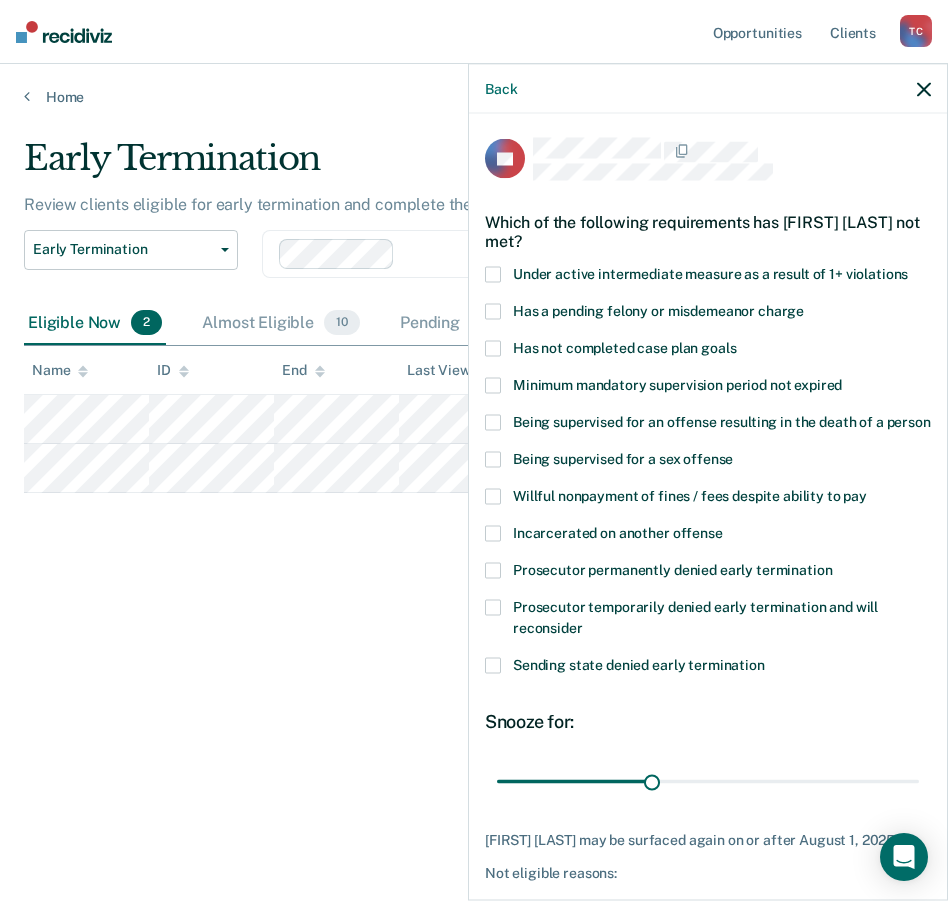click at bounding box center (493, 349) 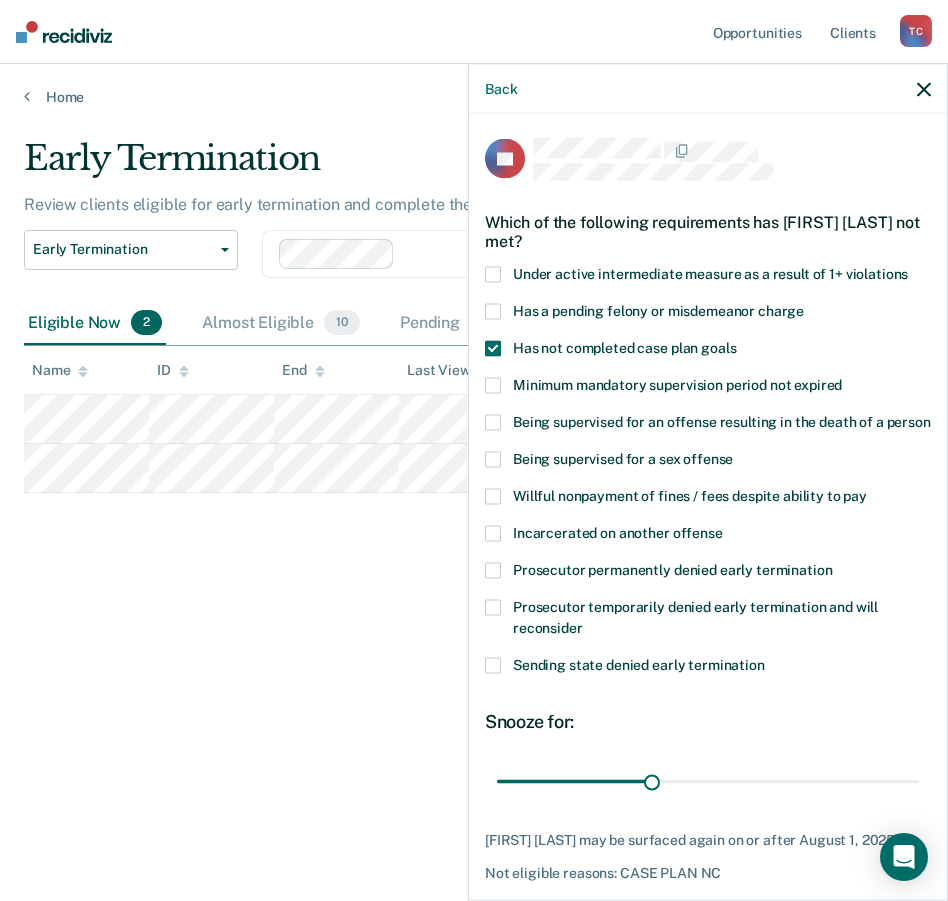 scroll, scrollTop: 97, scrollLeft: 0, axis: vertical 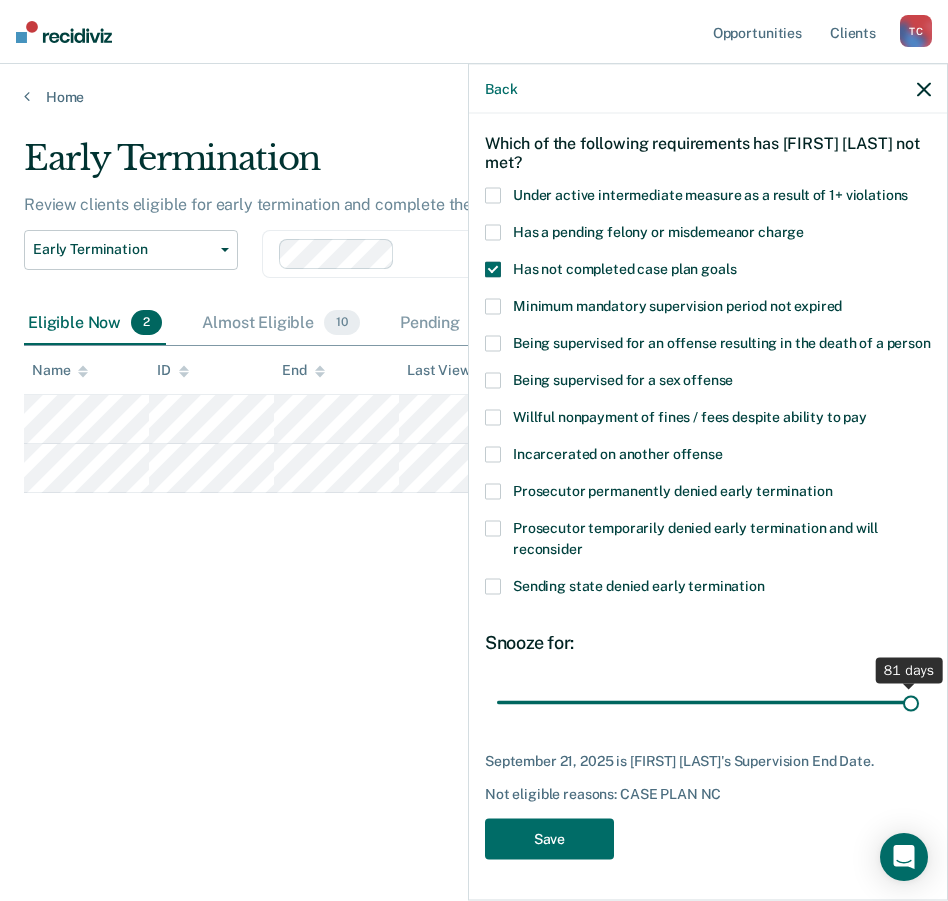 drag, startPoint x: 648, startPoint y: 707, endPoint x: 905, endPoint y: 723, distance: 257.49756 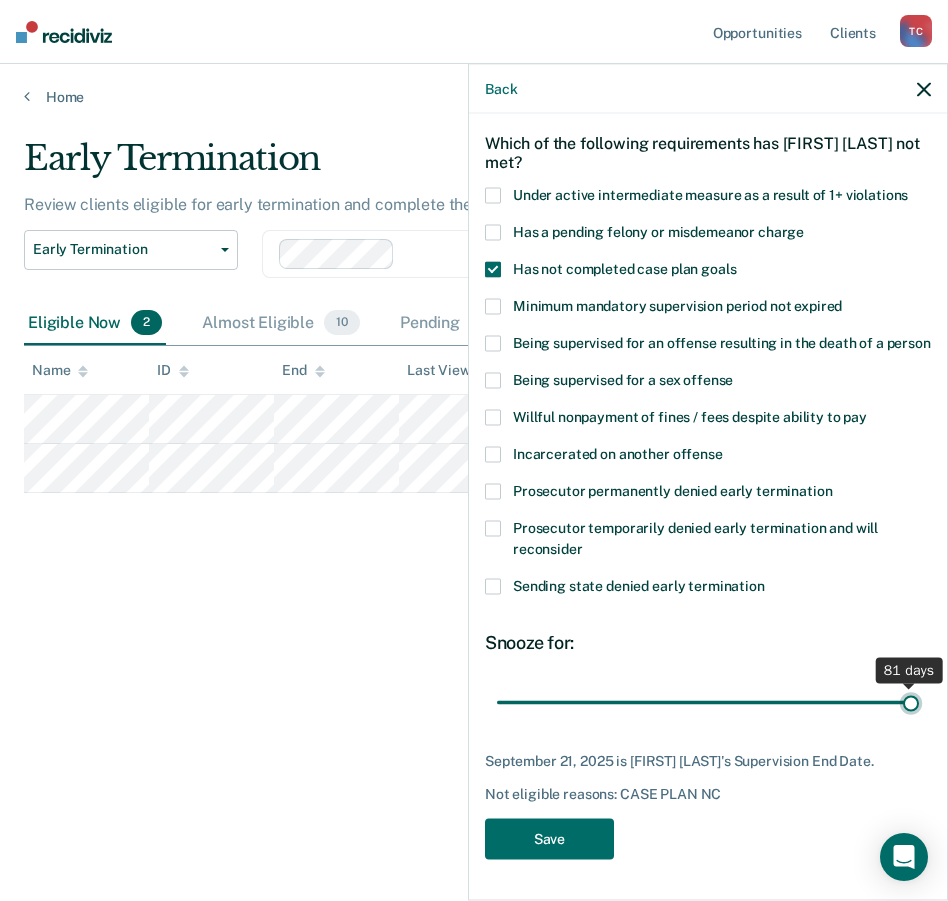 type on "81" 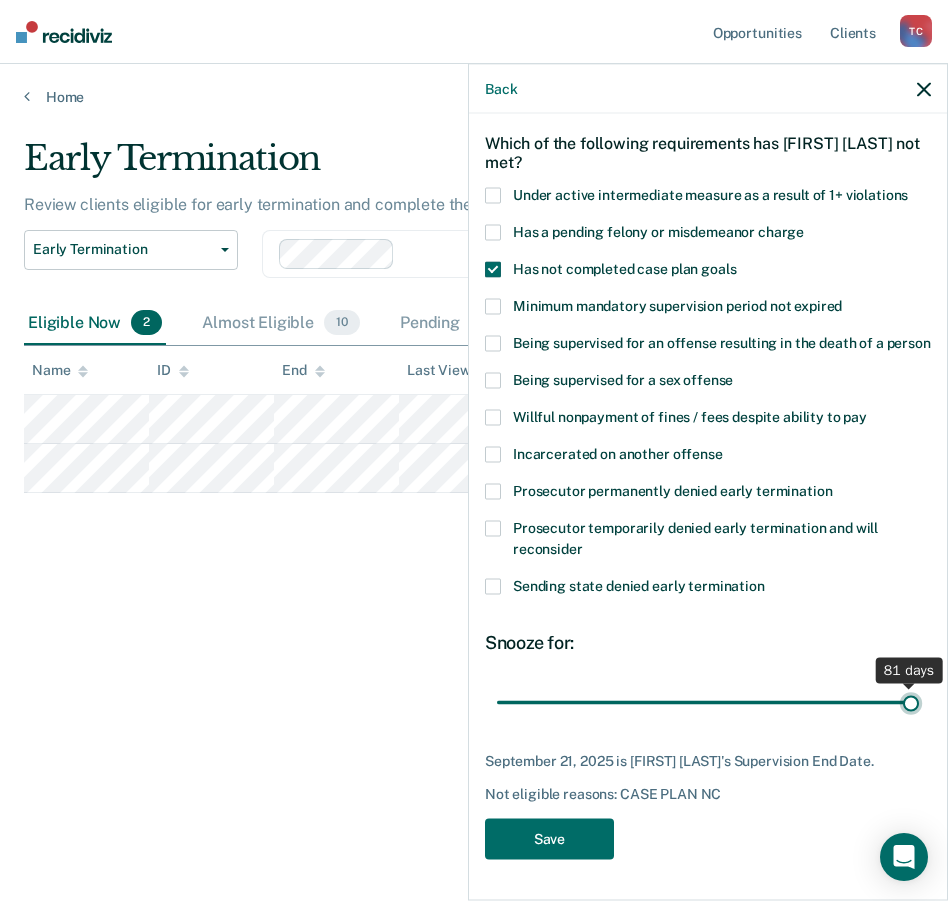 click at bounding box center (708, 702) 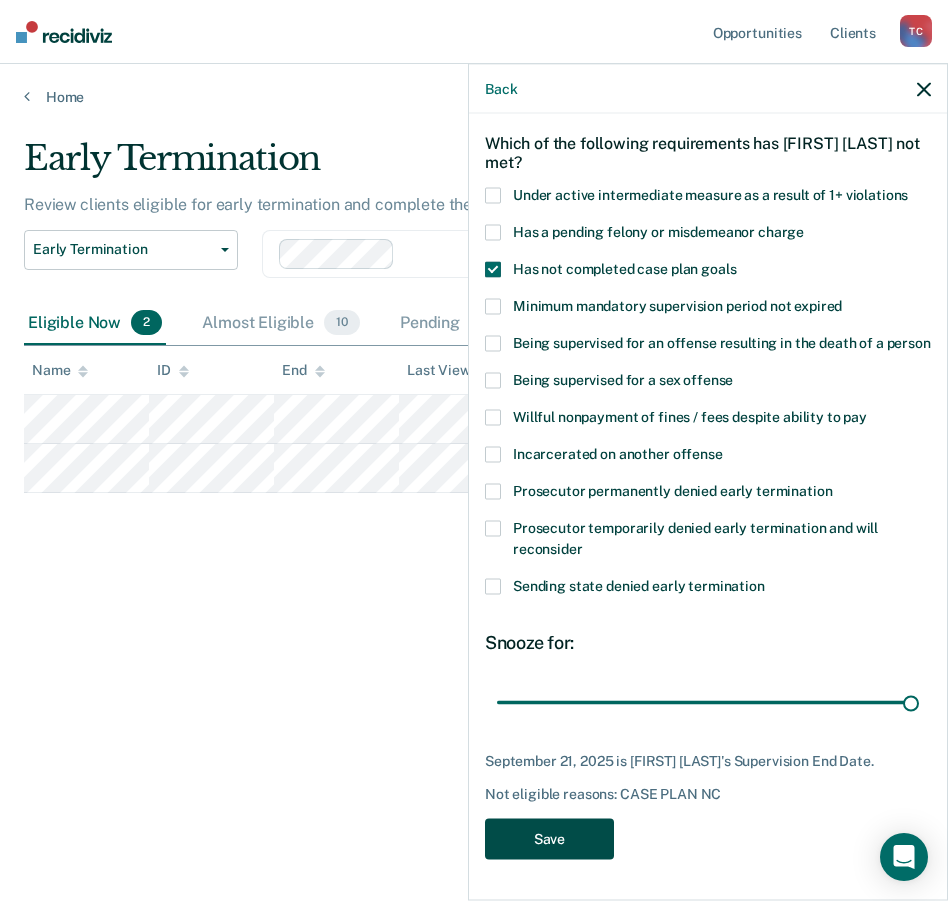 click on "Save" at bounding box center [549, 839] 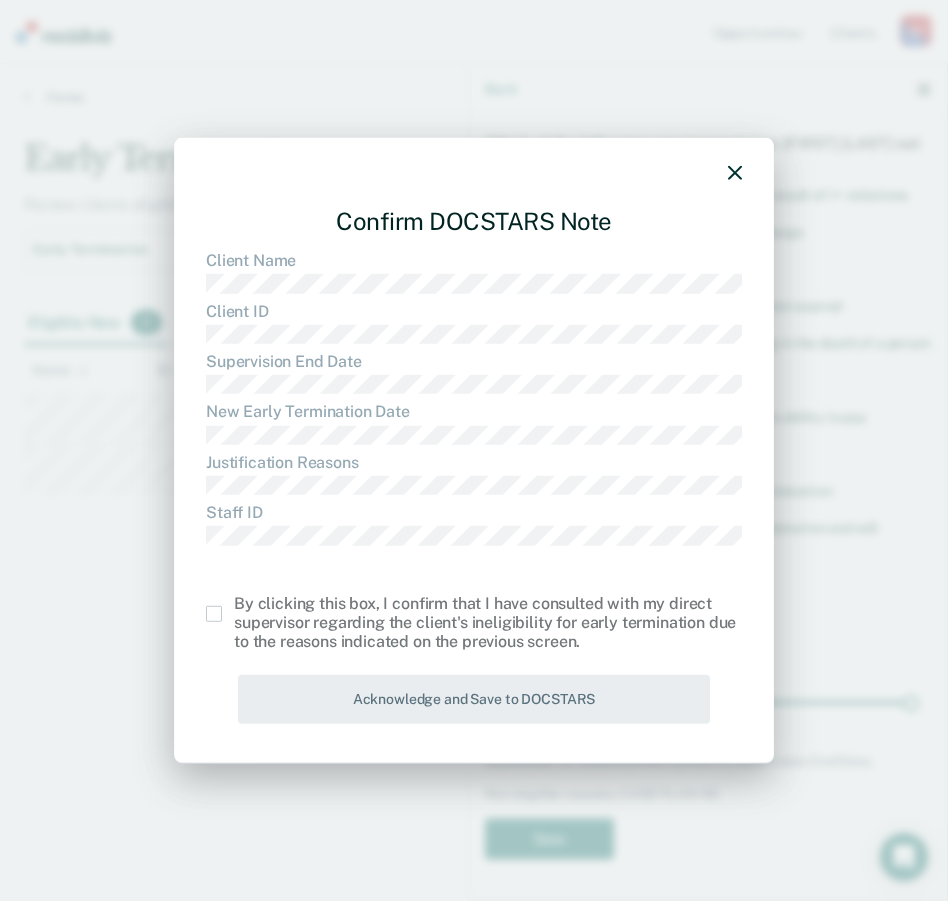 click at bounding box center (220, 614) 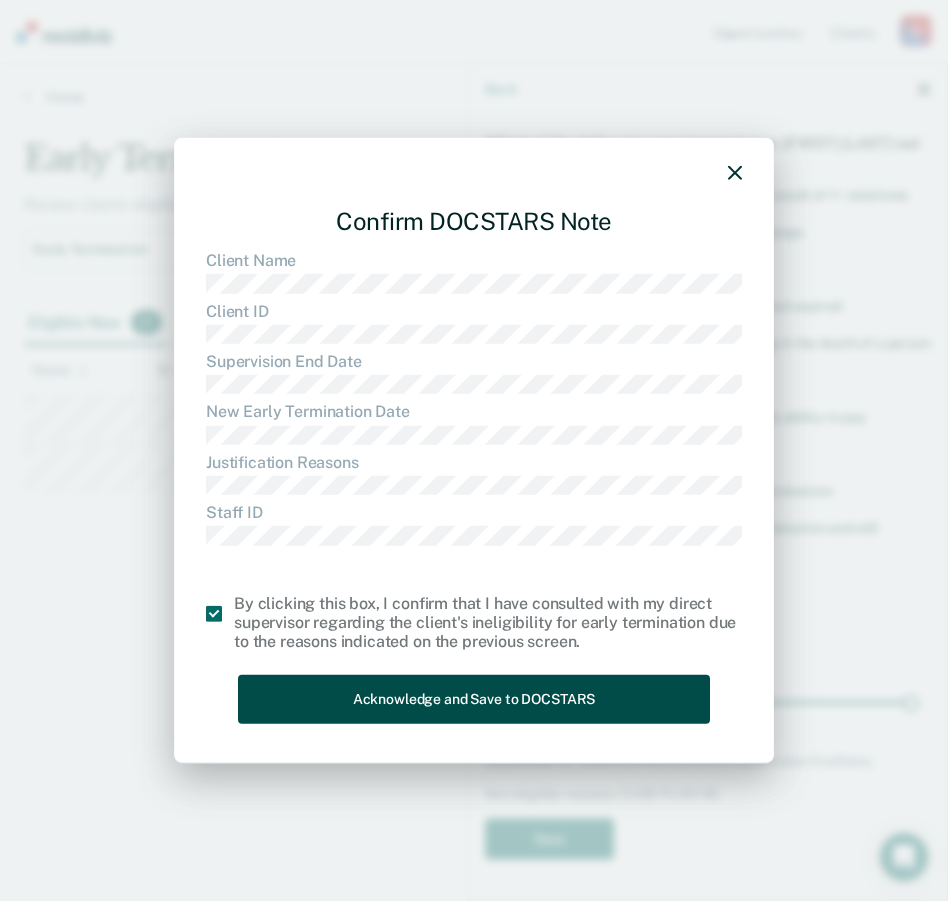 click on "Acknowledge and Save to DOCSTARS" at bounding box center [474, 699] 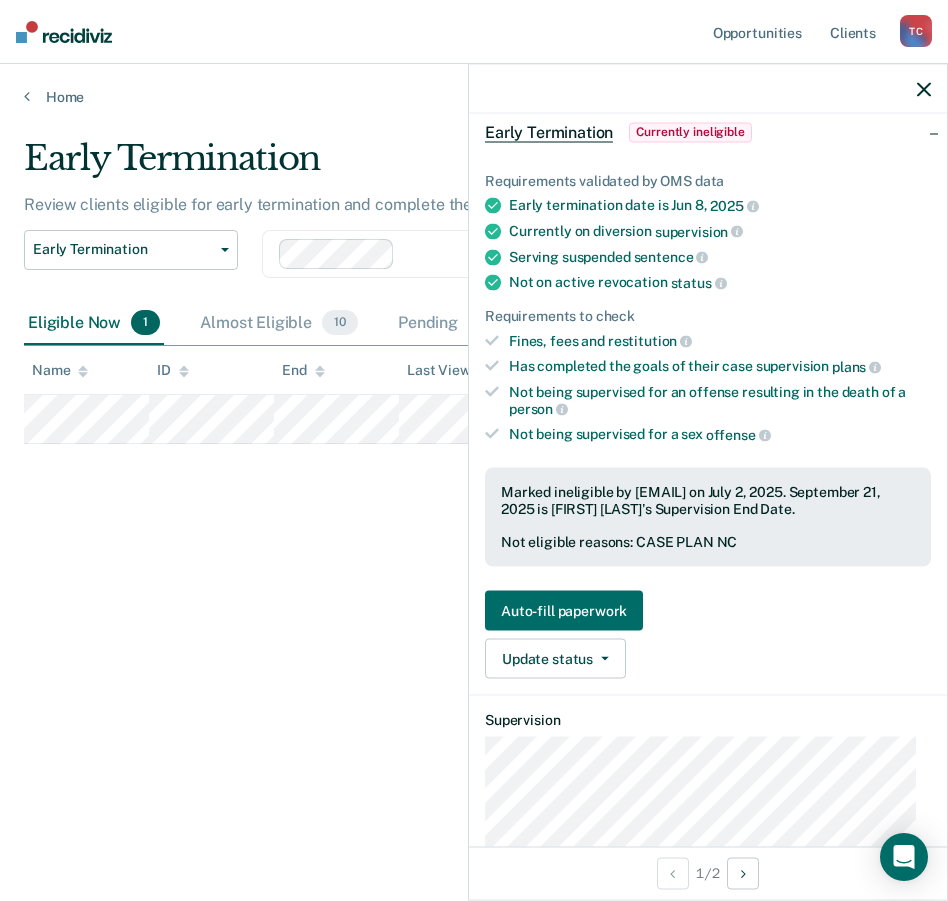 click at bounding box center [708, 89] 